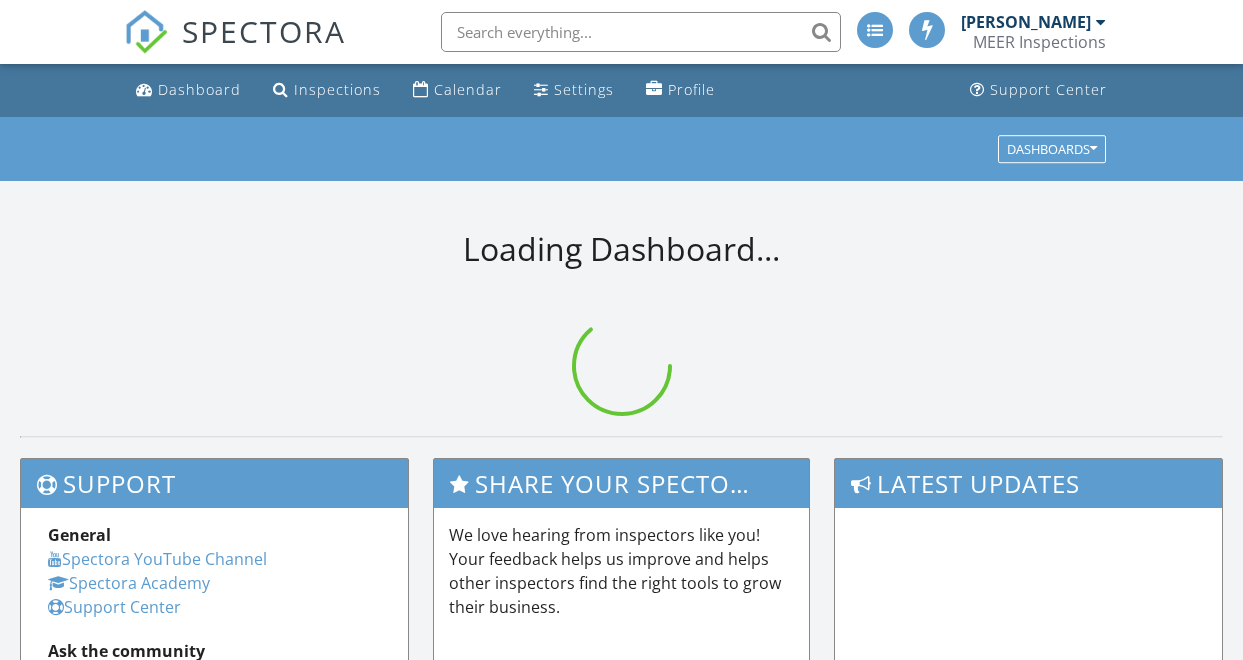scroll, scrollTop: 0, scrollLeft: 0, axis: both 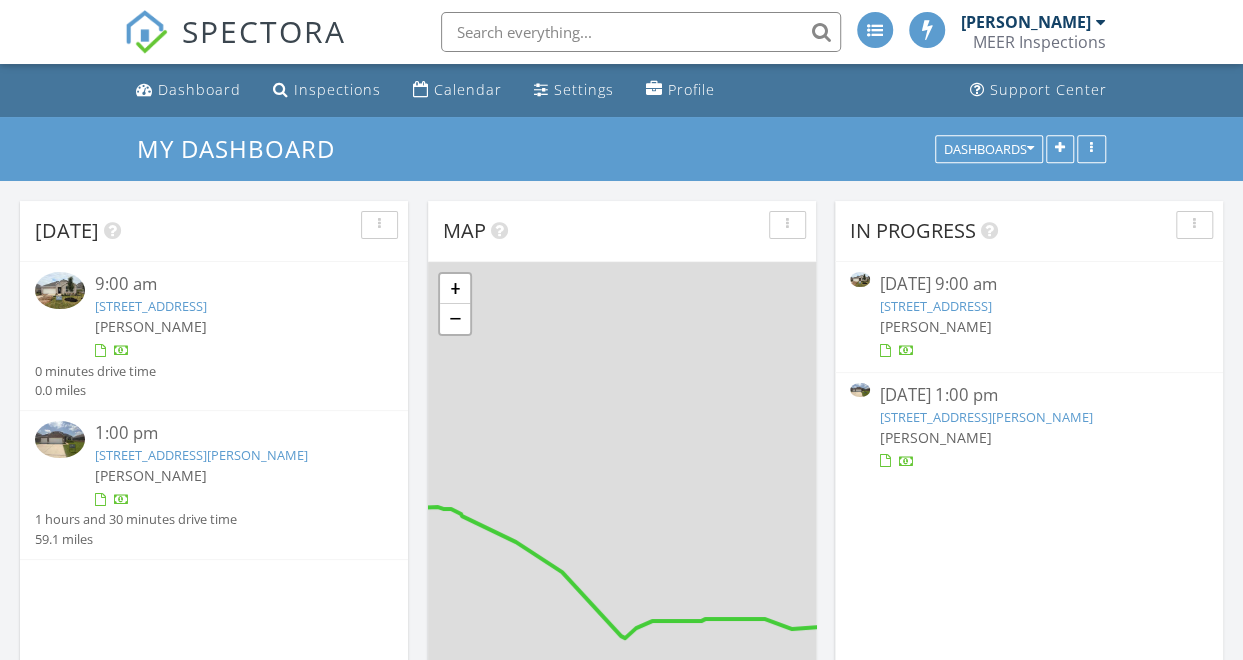 click on "Dashboard" at bounding box center (188, 90) 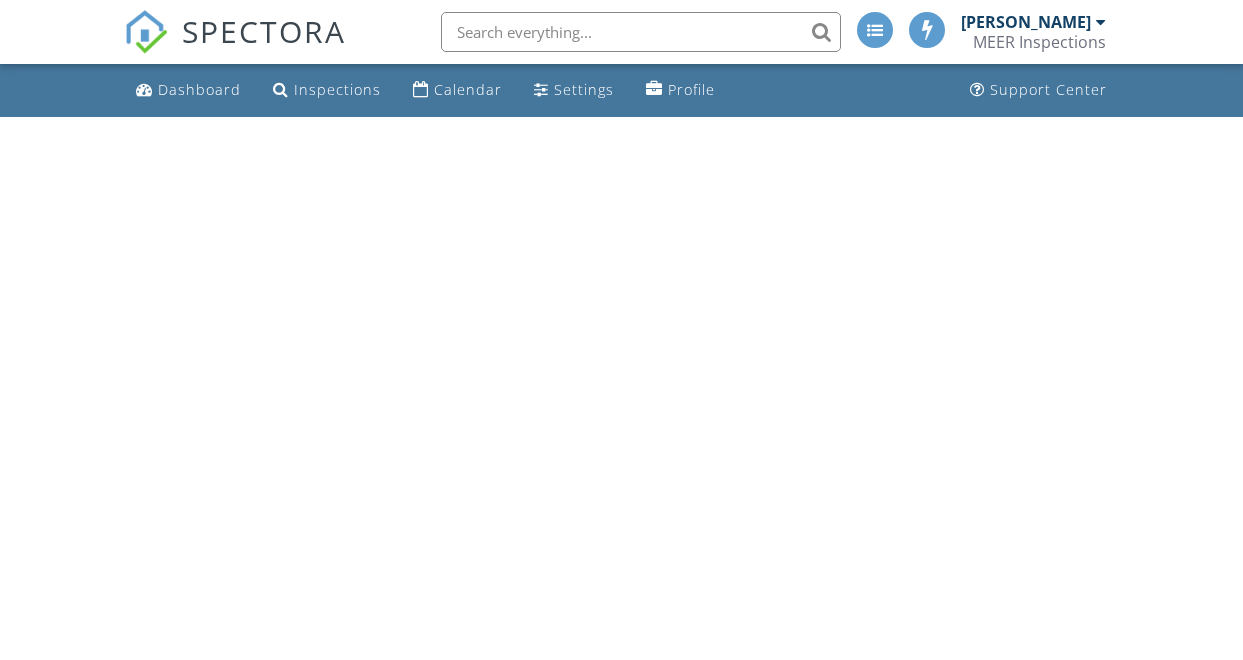 scroll, scrollTop: 0, scrollLeft: 0, axis: both 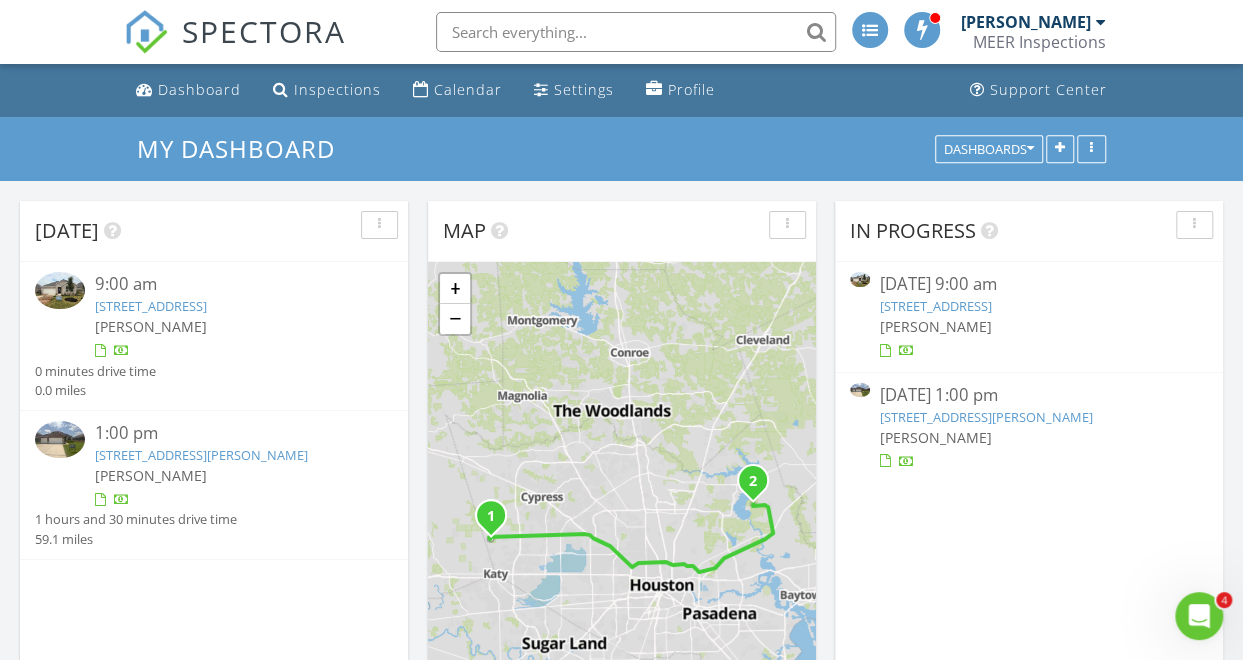 drag, startPoint x: 225, startPoint y: 271, endPoint x: 192, endPoint y: 293, distance: 39.661064 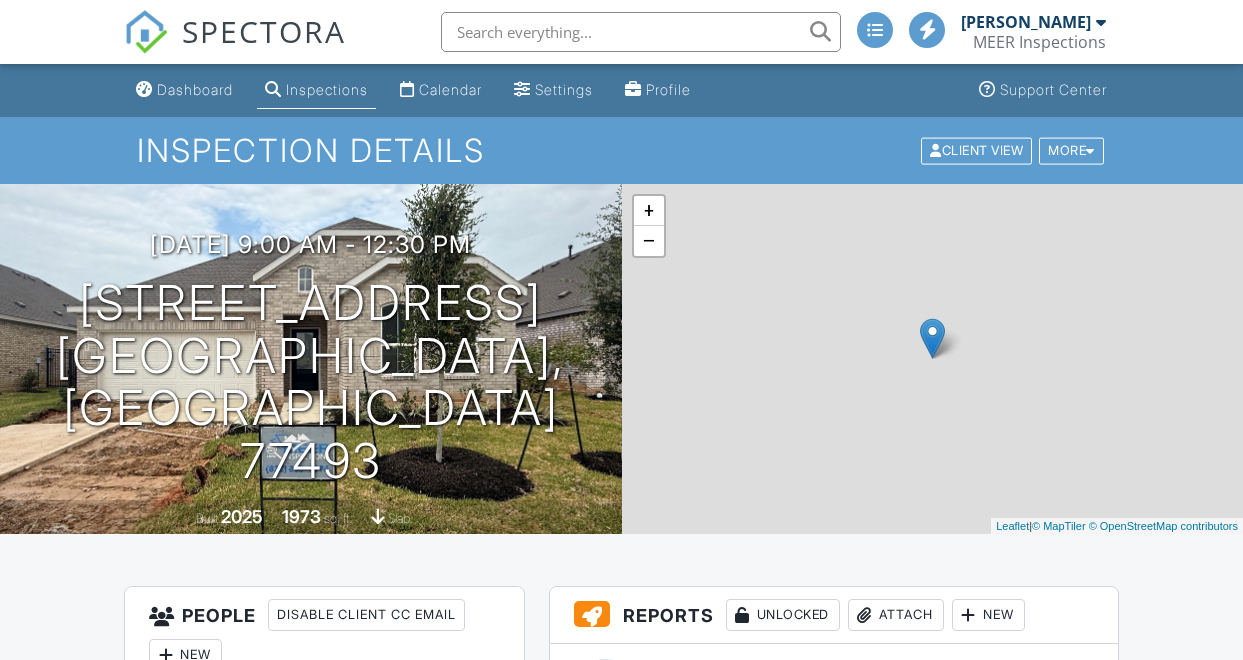 scroll, scrollTop: 0, scrollLeft: 0, axis: both 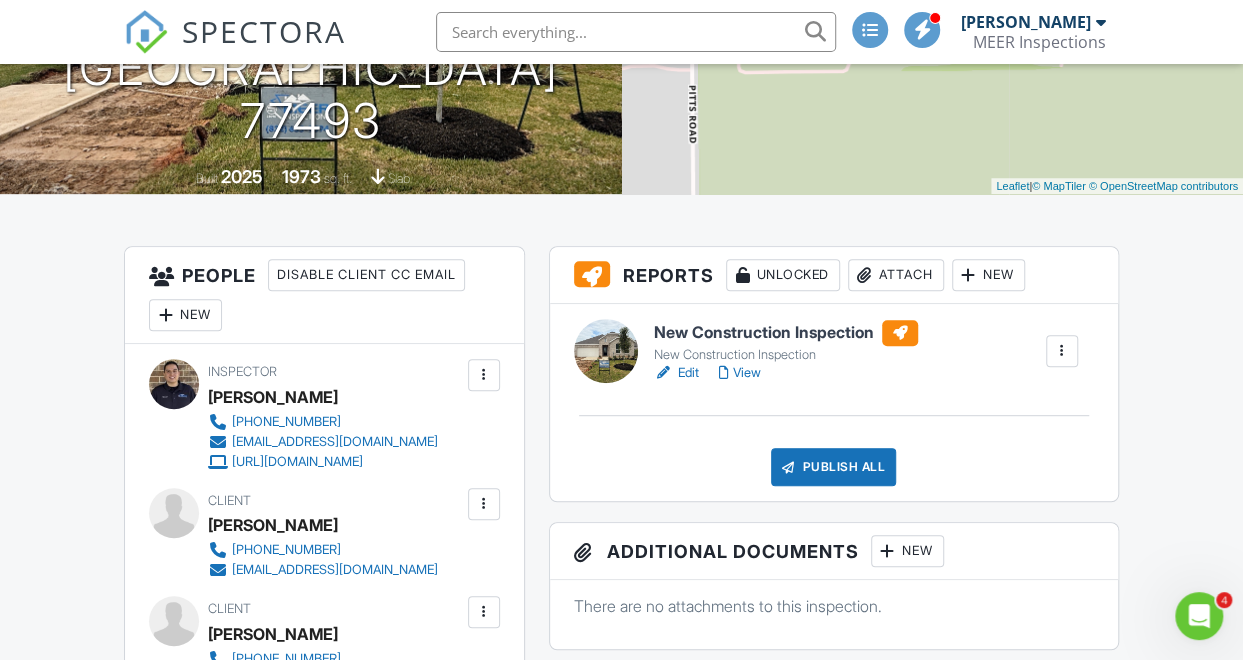 click on "View" at bounding box center (740, 373) 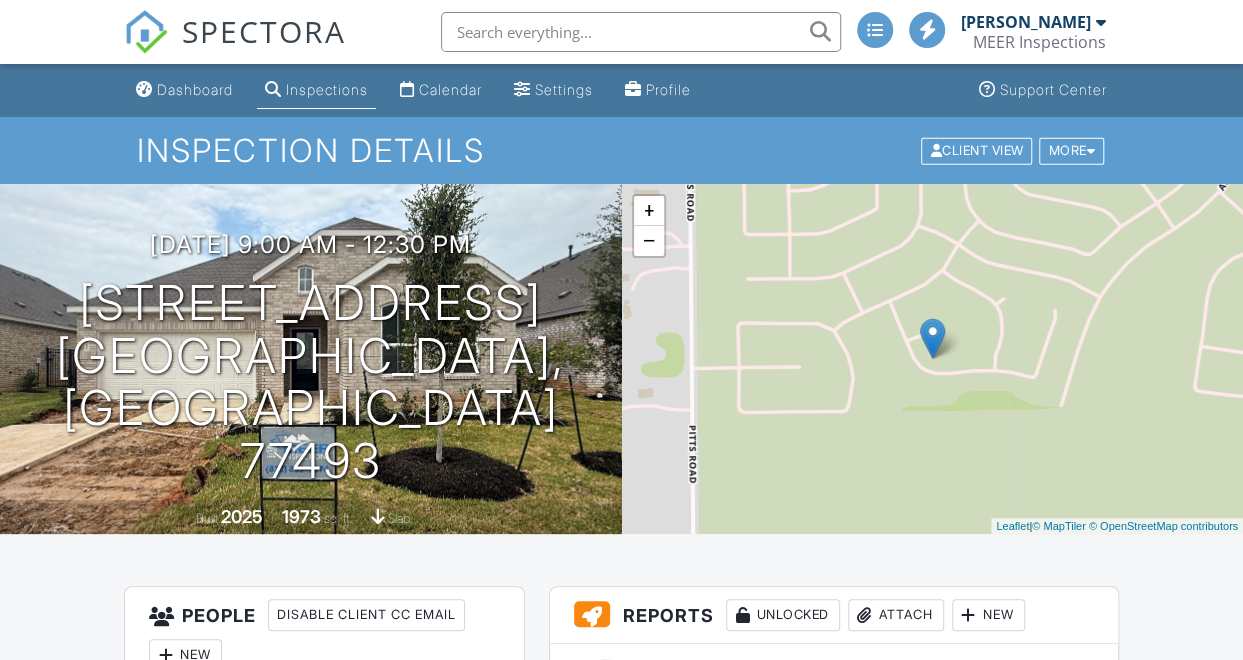 scroll, scrollTop: 226, scrollLeft: 0, axis: vertical 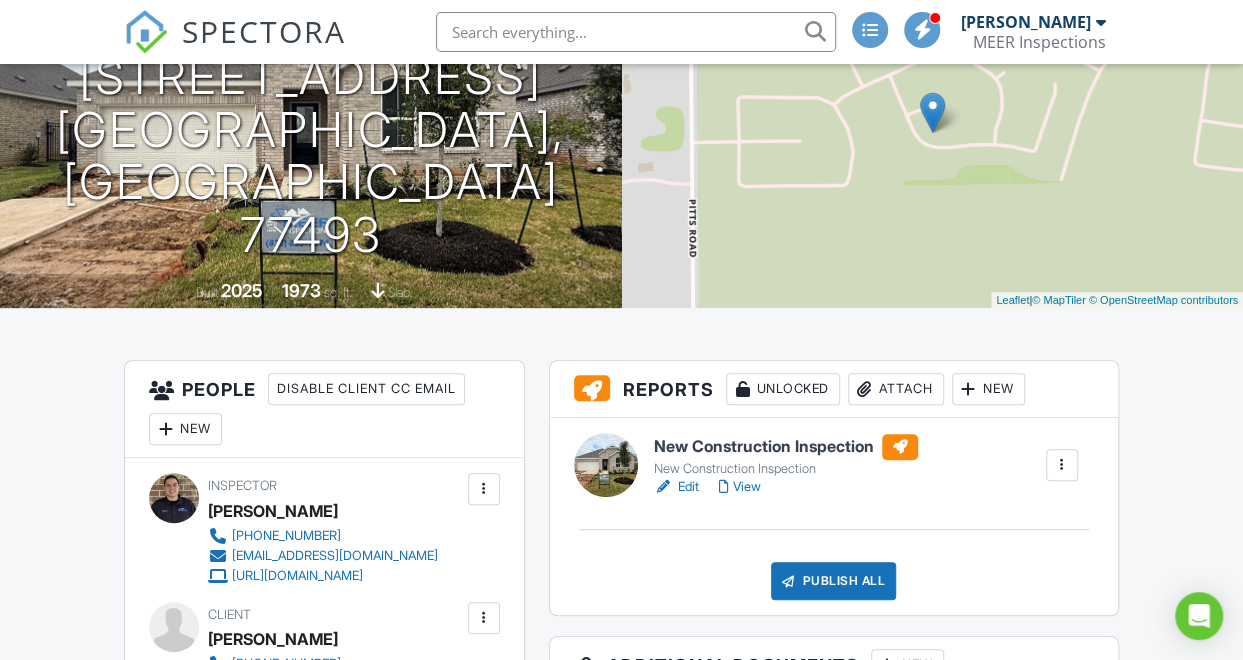 click on "Publish All" at bounding box center (833, 581) 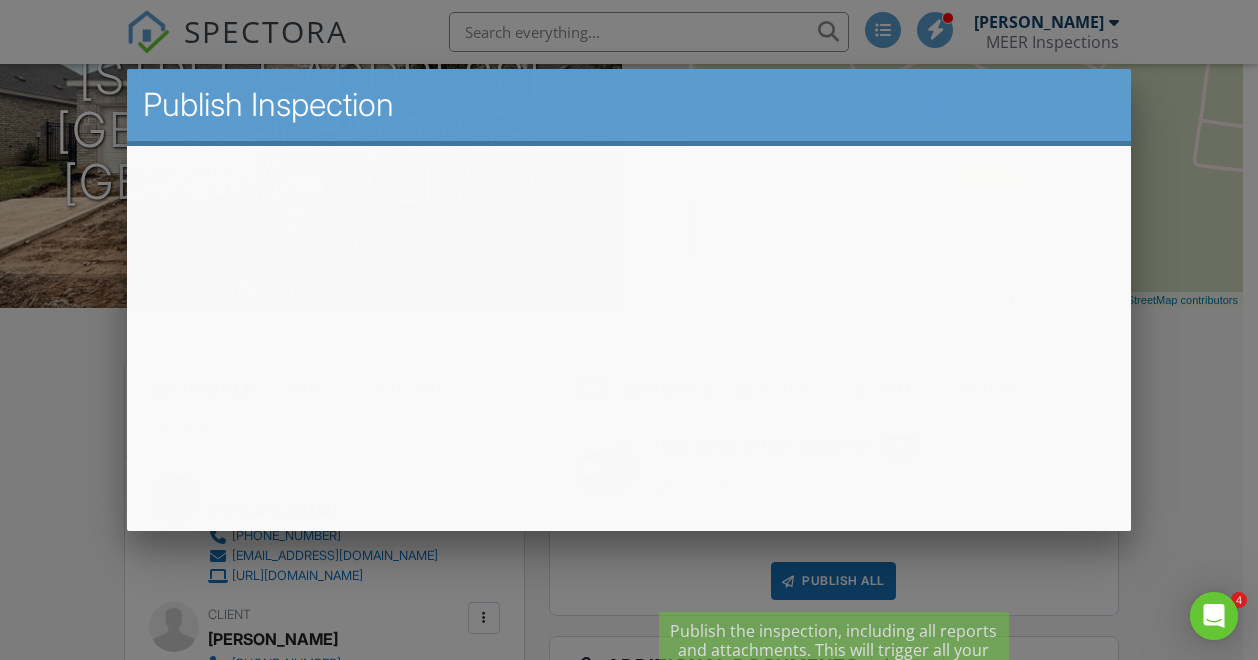 scroll, scrollTop: 0, scrollLeft: 0, axis: both 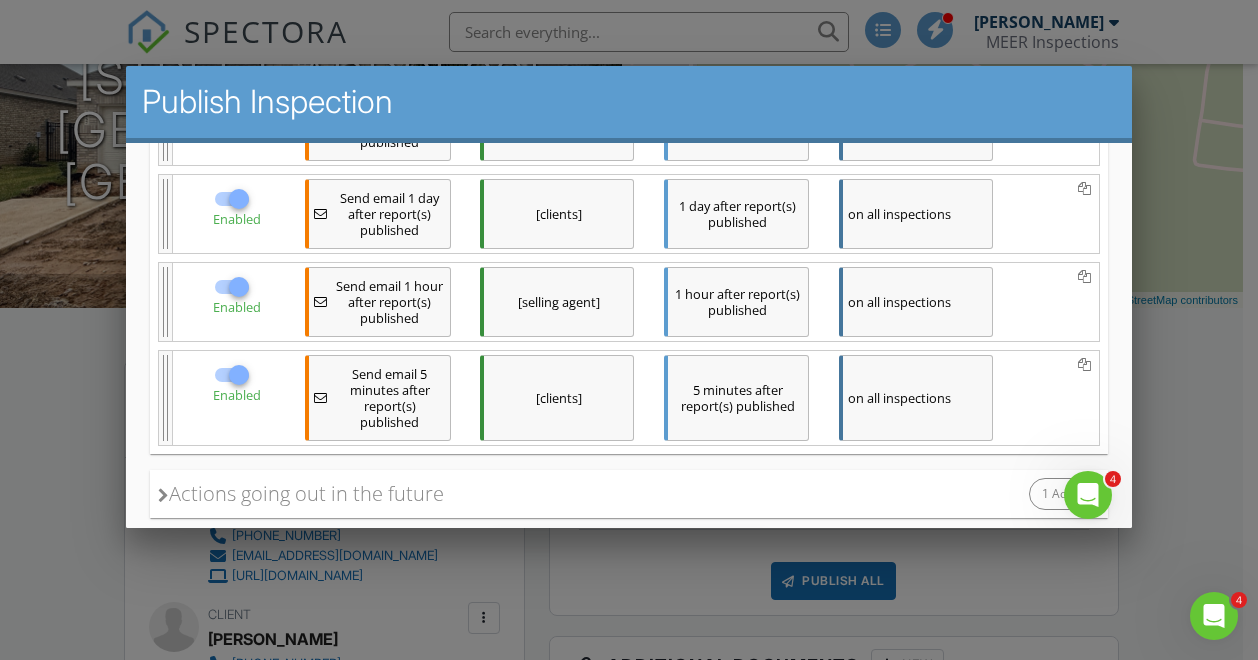 click on "Save & Publish" at bounding box center [628, 561] 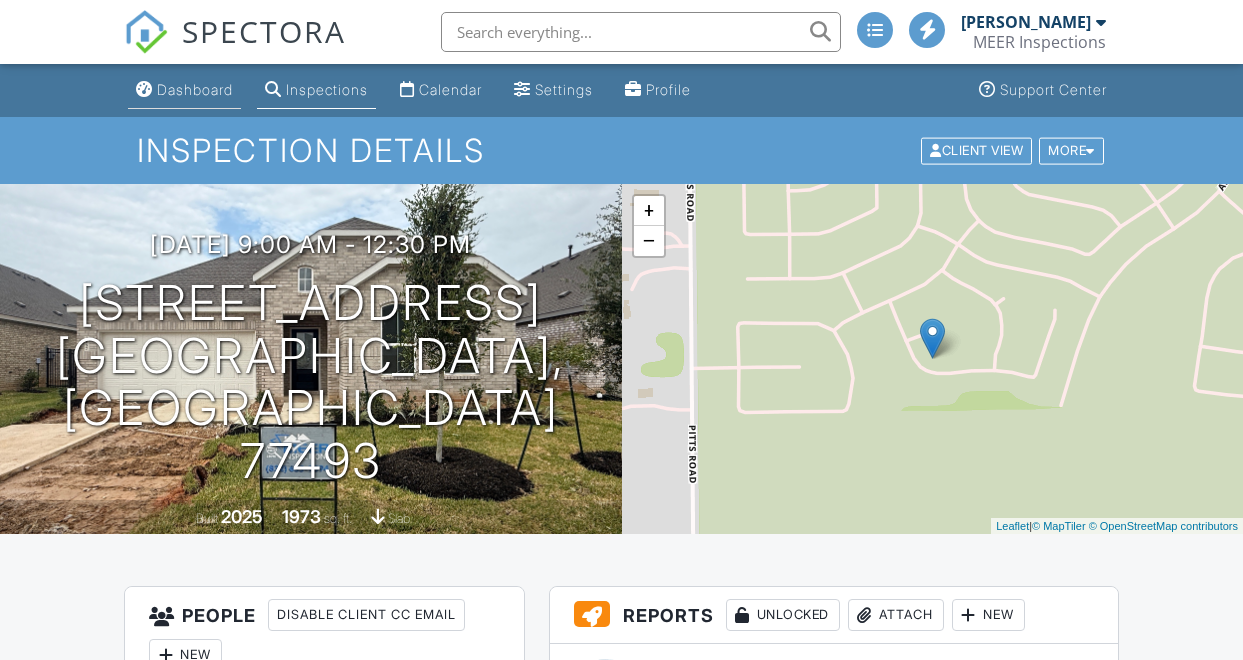 scroll, scrollTop: 0, scrollLeft: 0, axis: both 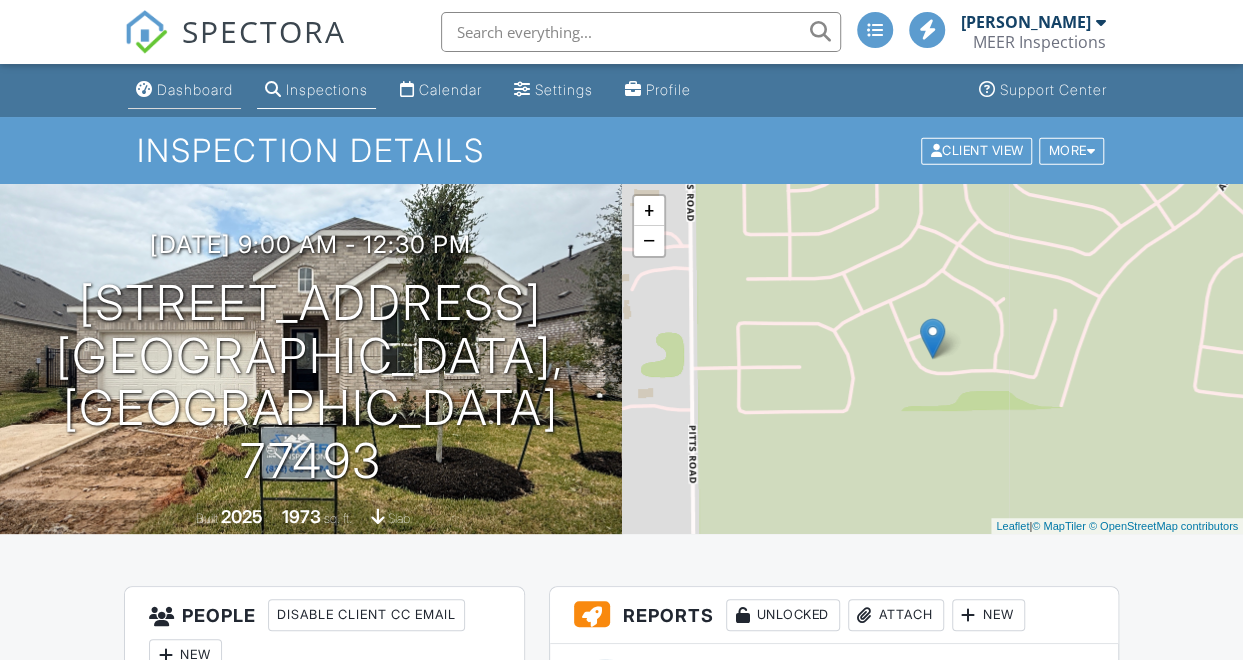 click on "Dashboard" at bounding box center [195, 89] 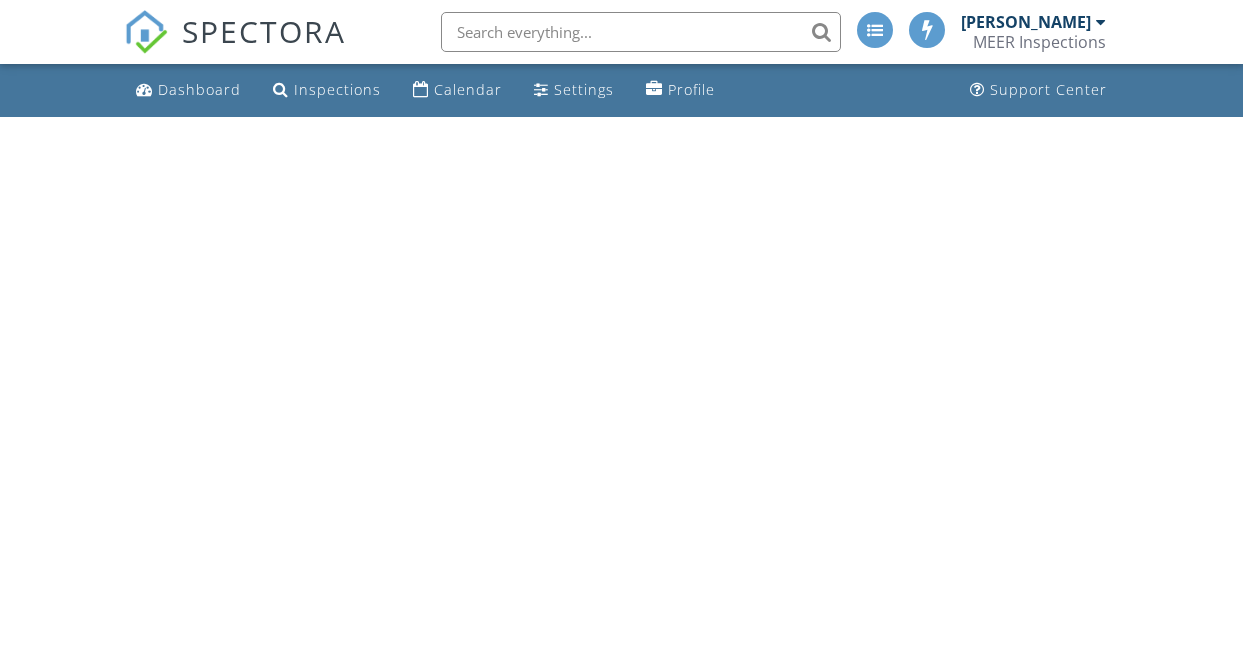 scroll, scrollTop: 0, scrollLeft: 0, axis: both 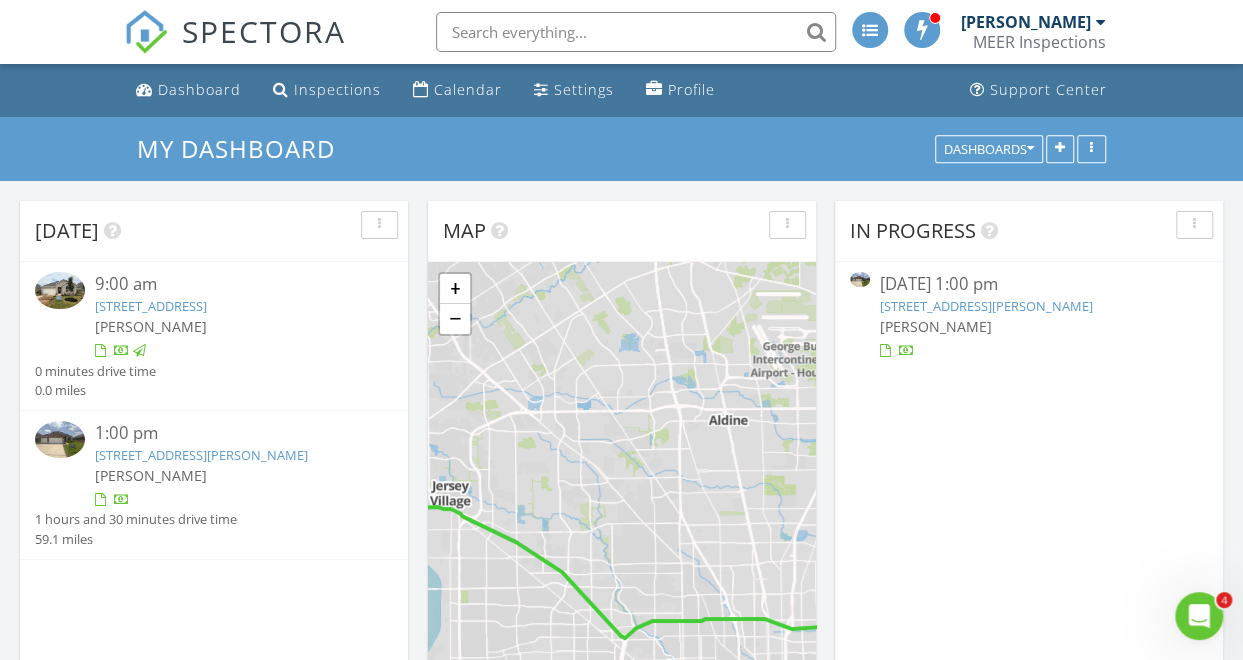 click on "1:00 pm" at bounding box center [229, 433] 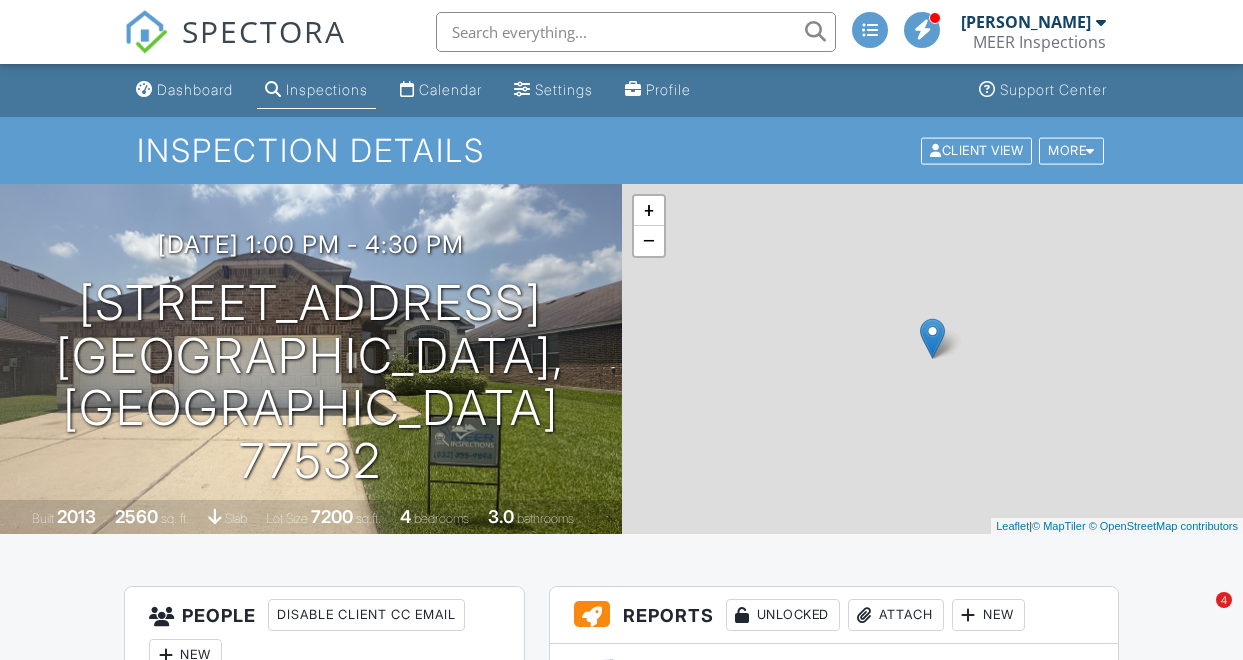 scroll, scrollTop: 0, scrollLeft: 0, axis: both 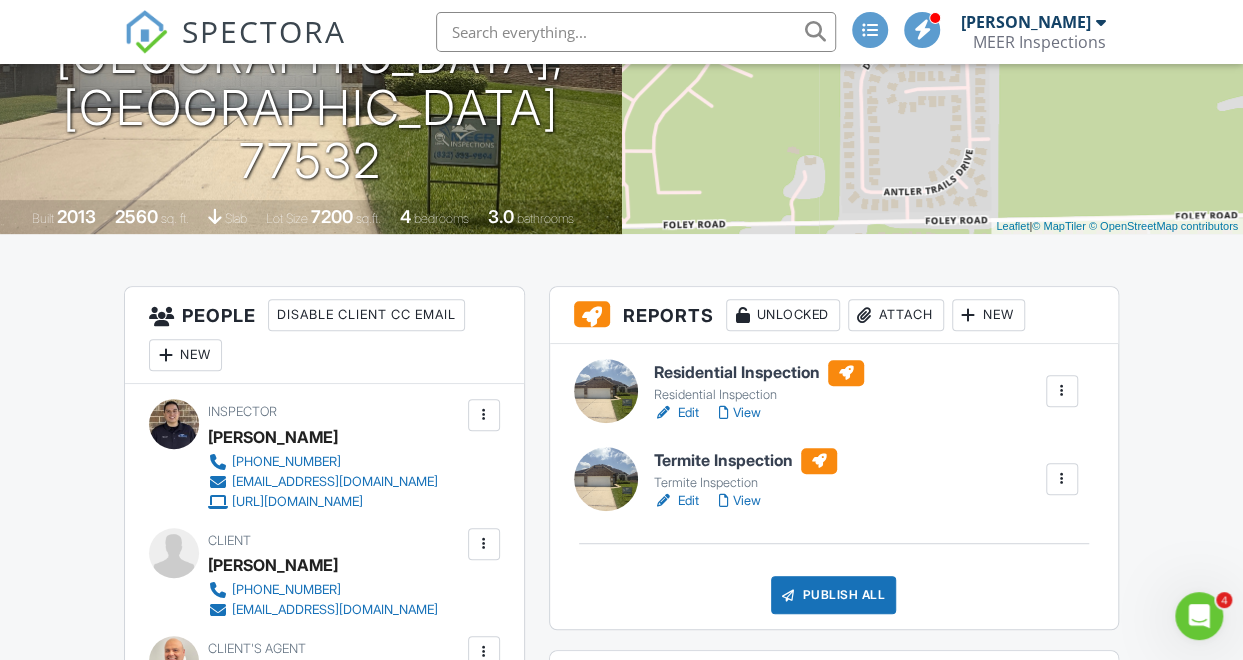 click on "Edit" at bounding box center [676, 501] 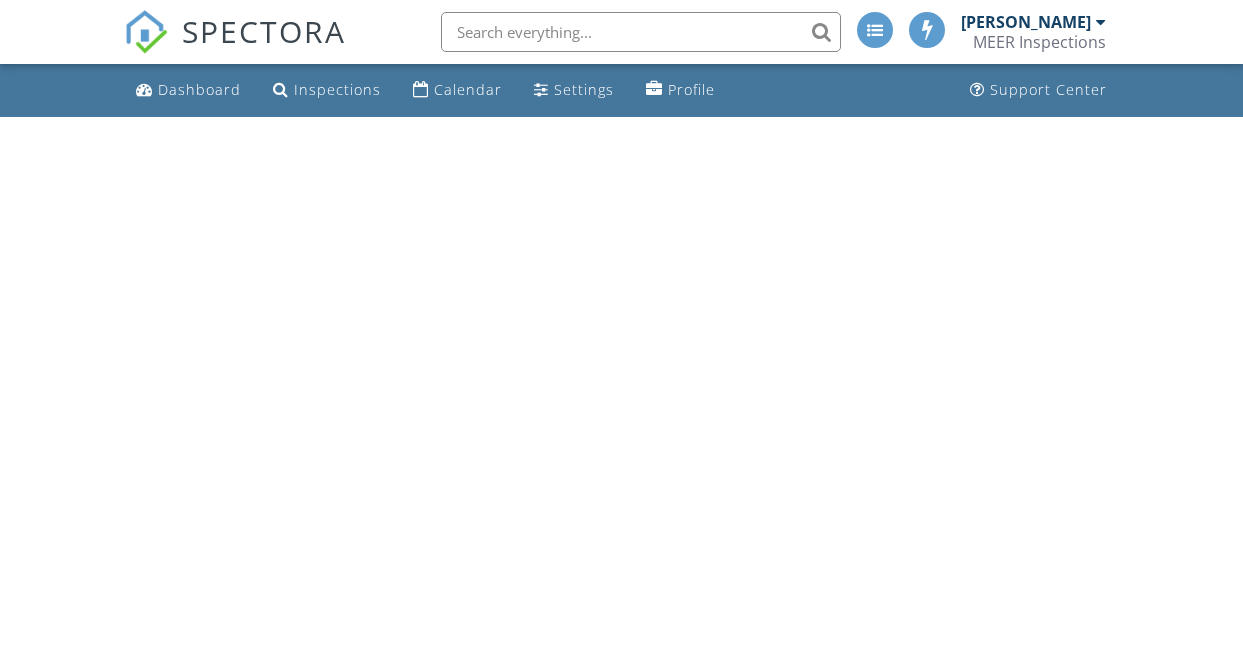 scroll, scrollTop: 0, scrollLeft: 0, axis: both 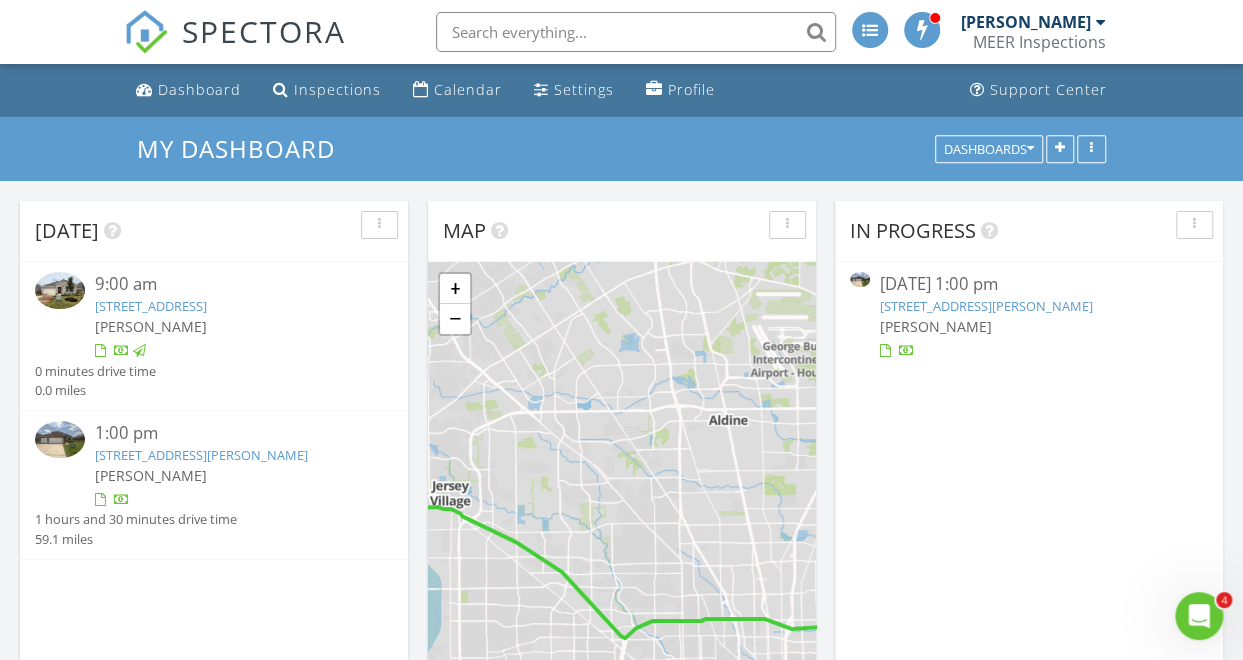 click on "1:00 pm" at bounding box center [229, 433] 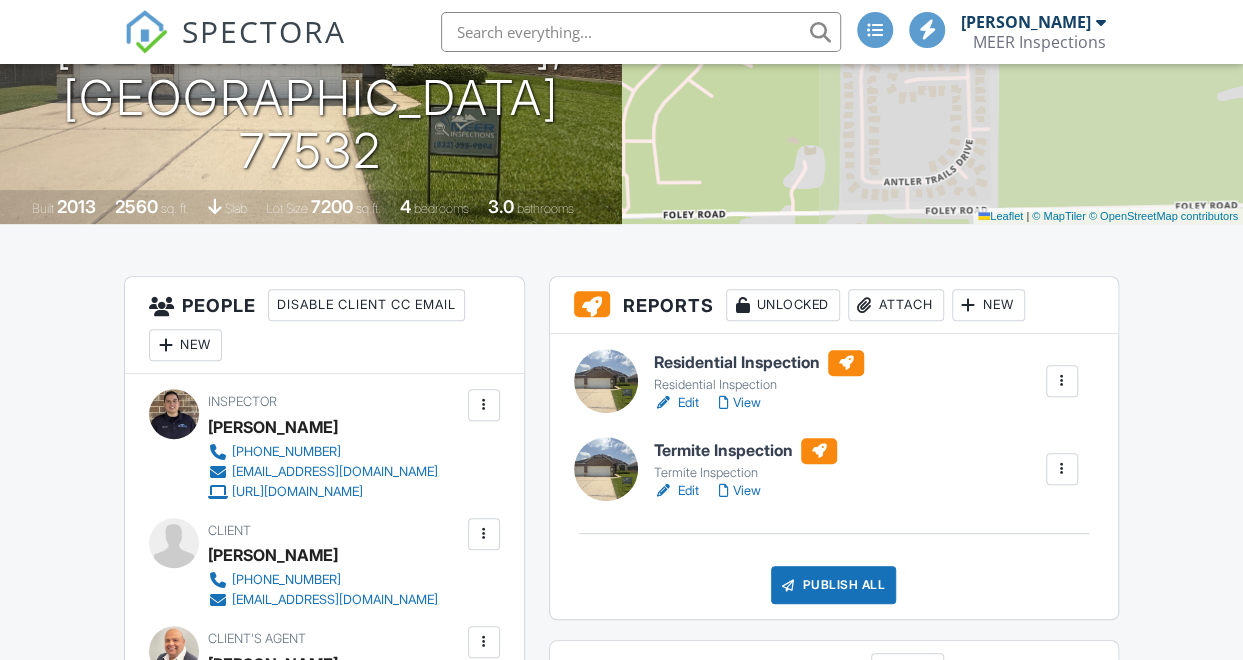 scroll, scrollTop: 327, scrollLeft: 0, axis: vertical 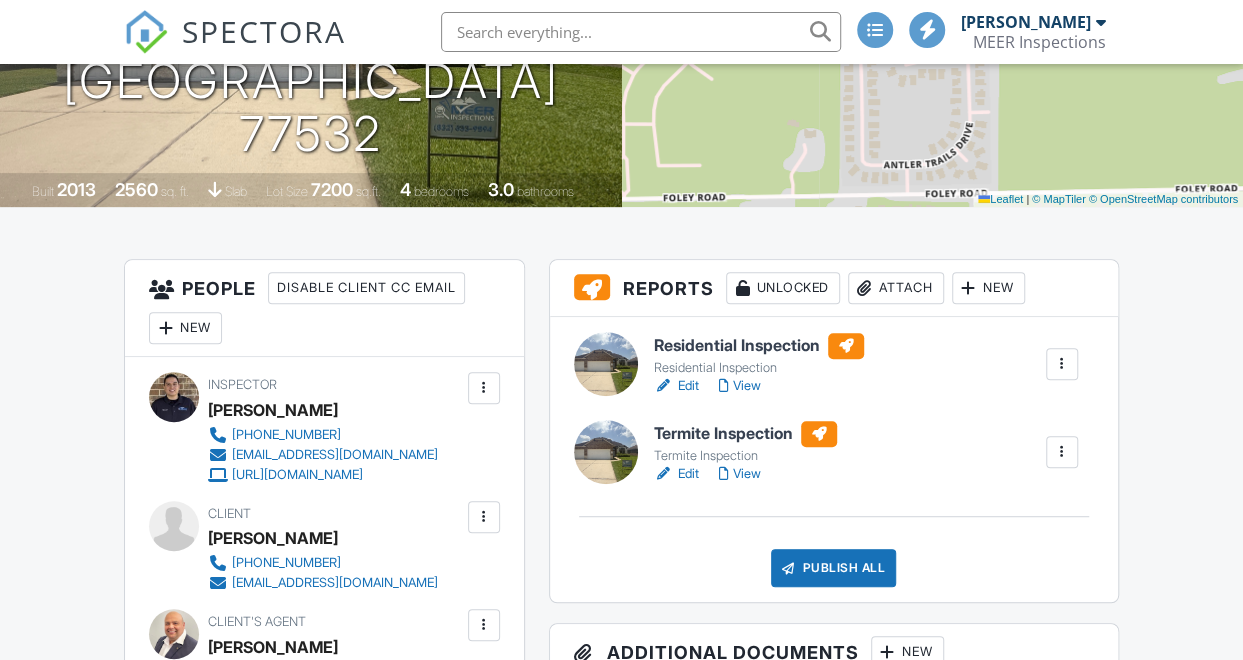 click on "View" at bounding box center [740, 386] 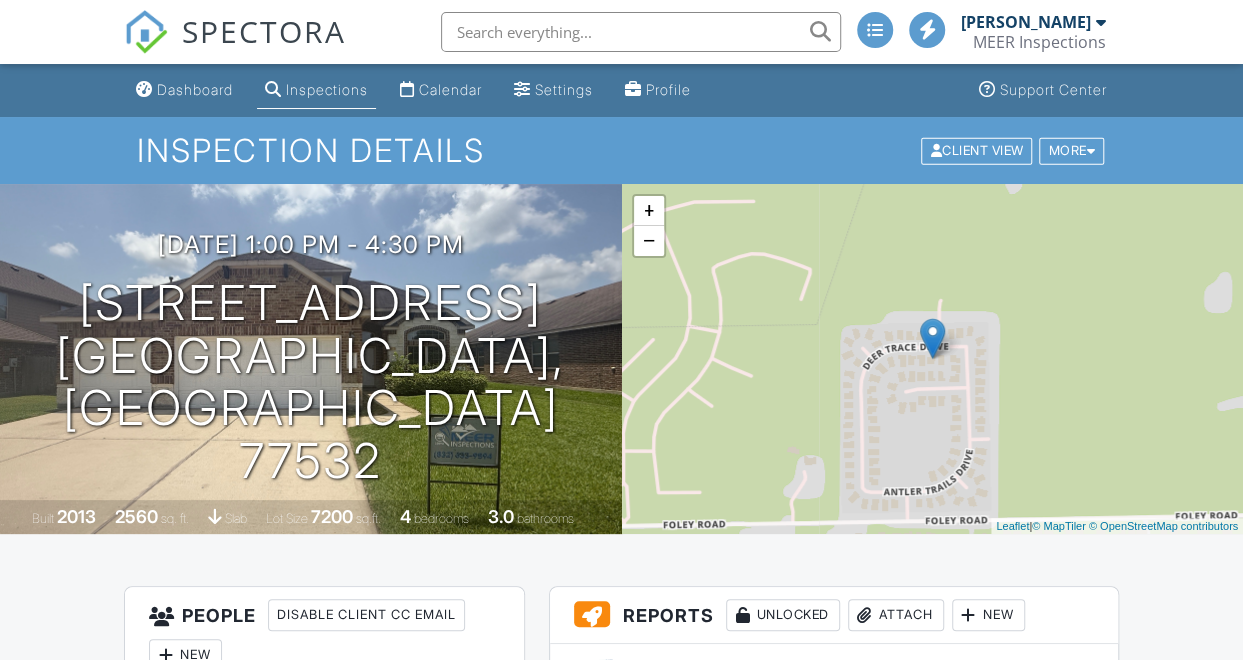 scroll, scrollTop: 269, scrollLeft: 0, axis: vertical 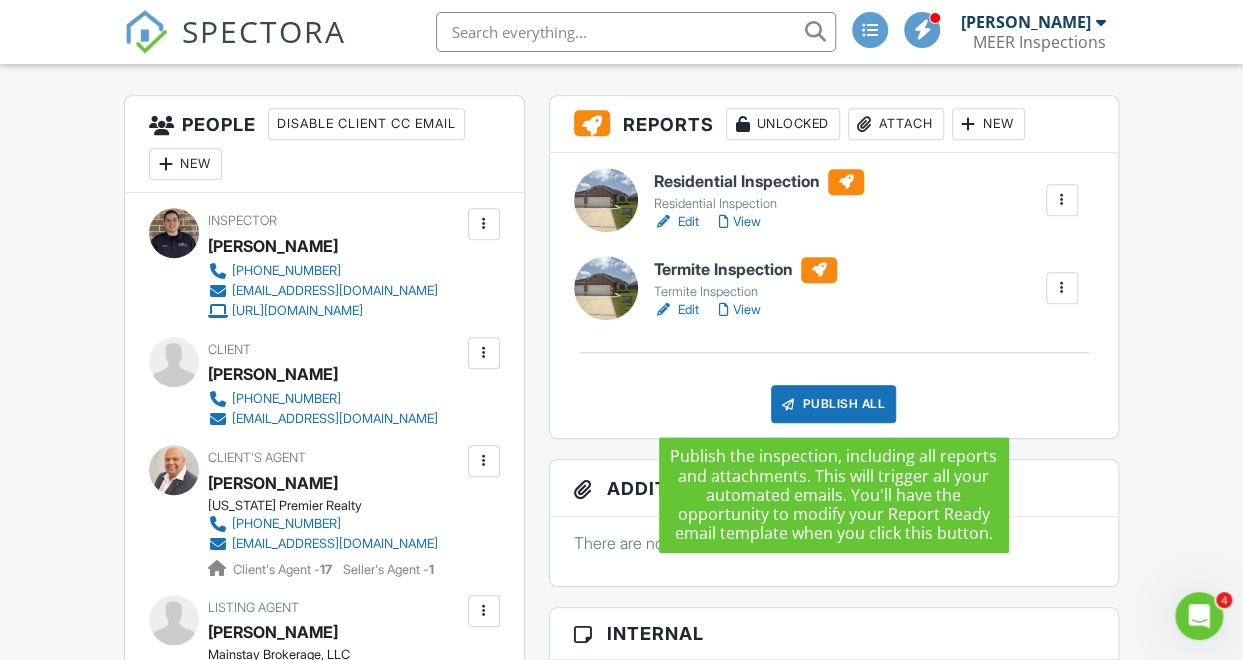 click on "Publish All" at bounding box center [833, 404] 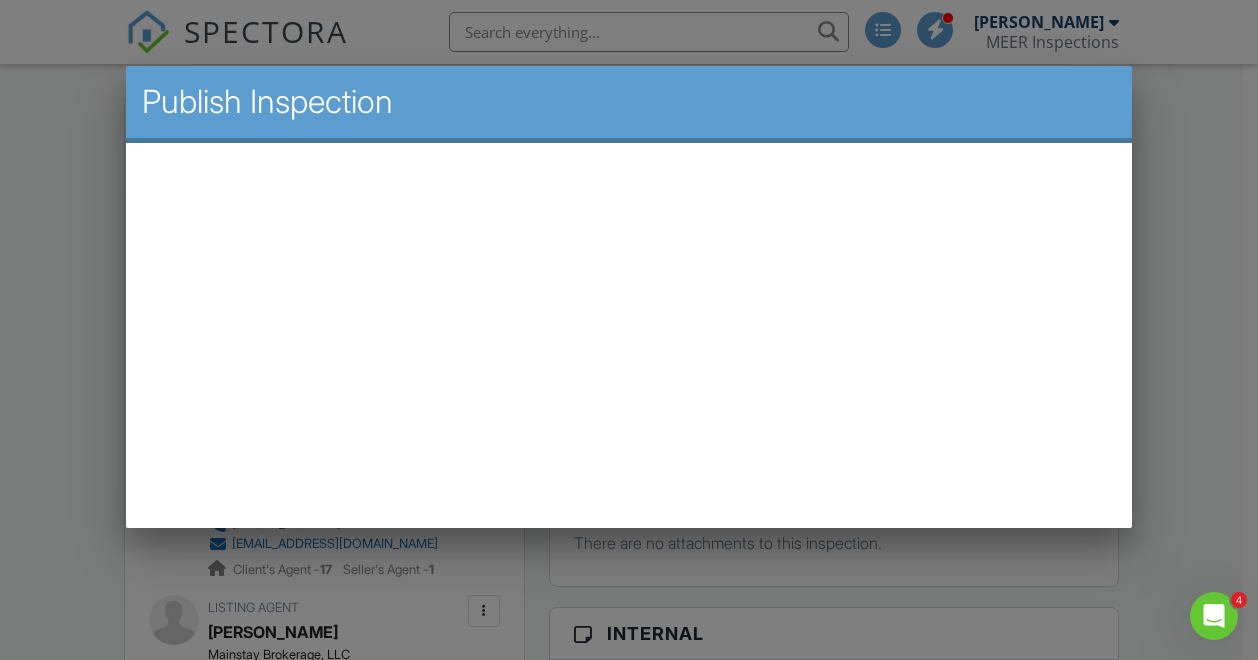 scroll, scrollTop: 0, scrollLeft: 0, axis: both 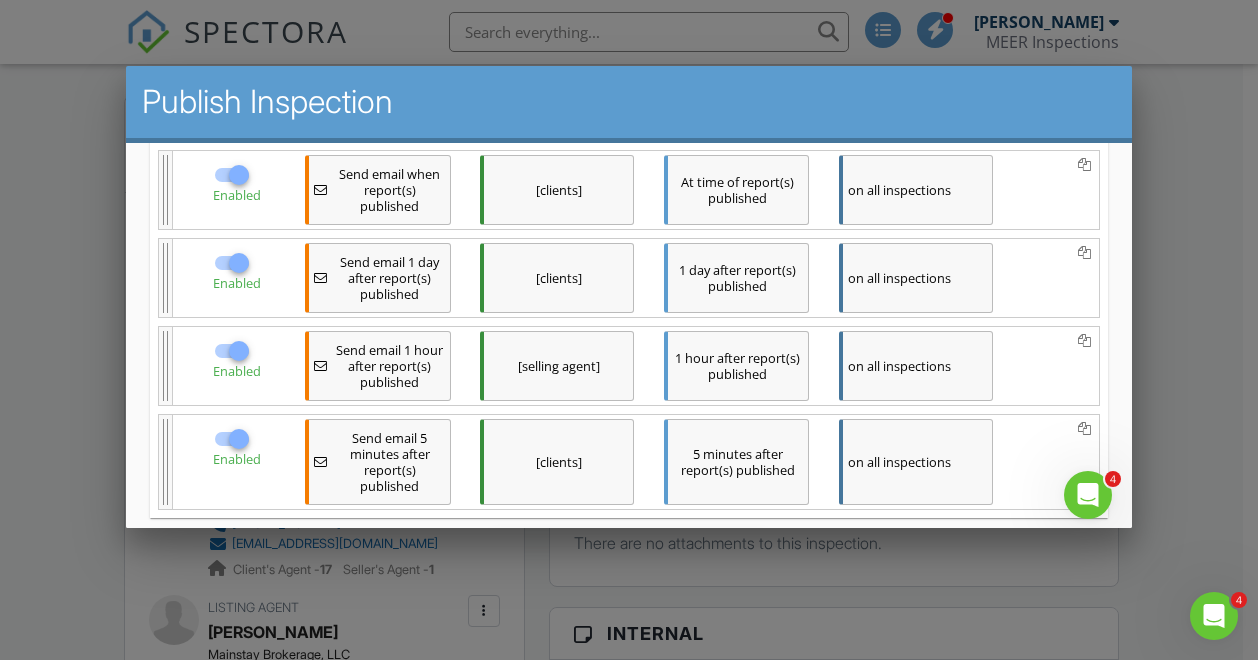 click on "Save & Publish" at bounding box center (628, 561) 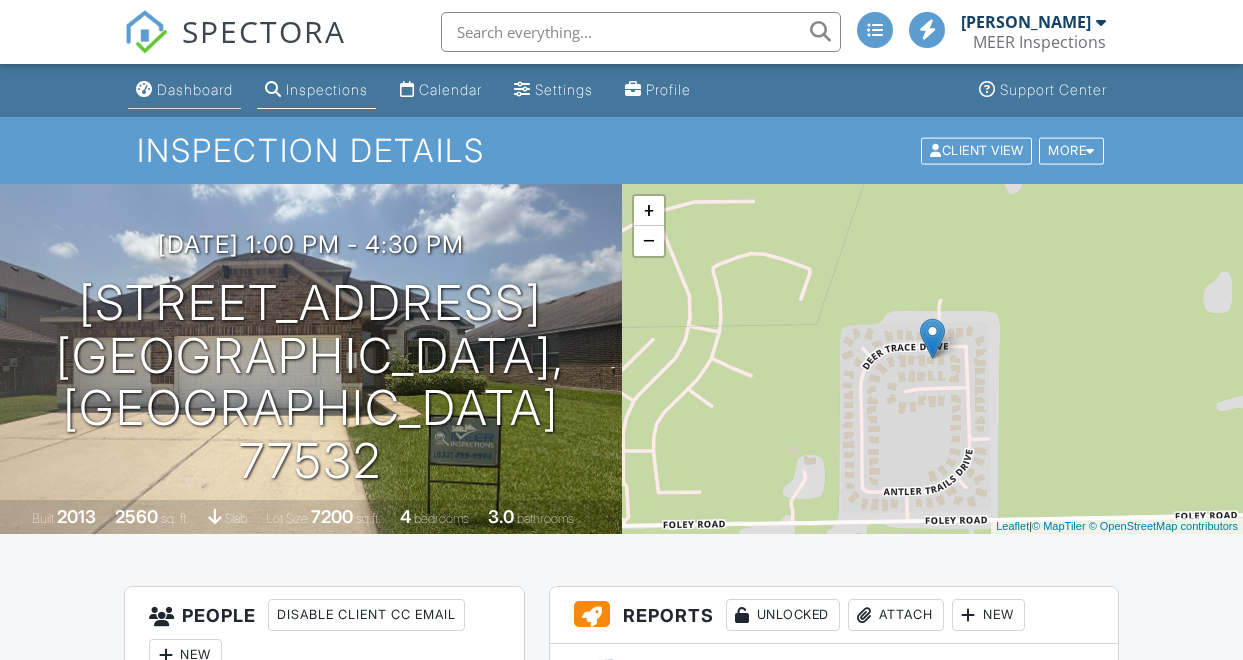 click on "Dashboard" at bounding box center [184, 90] 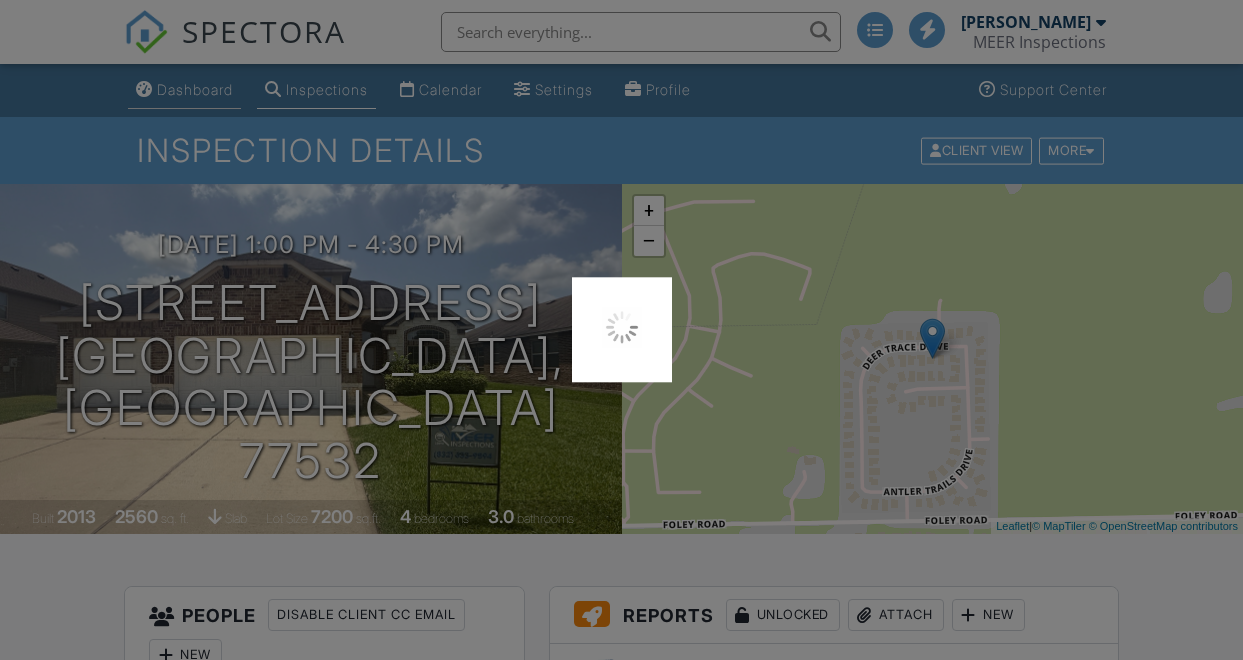 scroll, scrollTop: 0, scrollLeft: 0, axis: both 